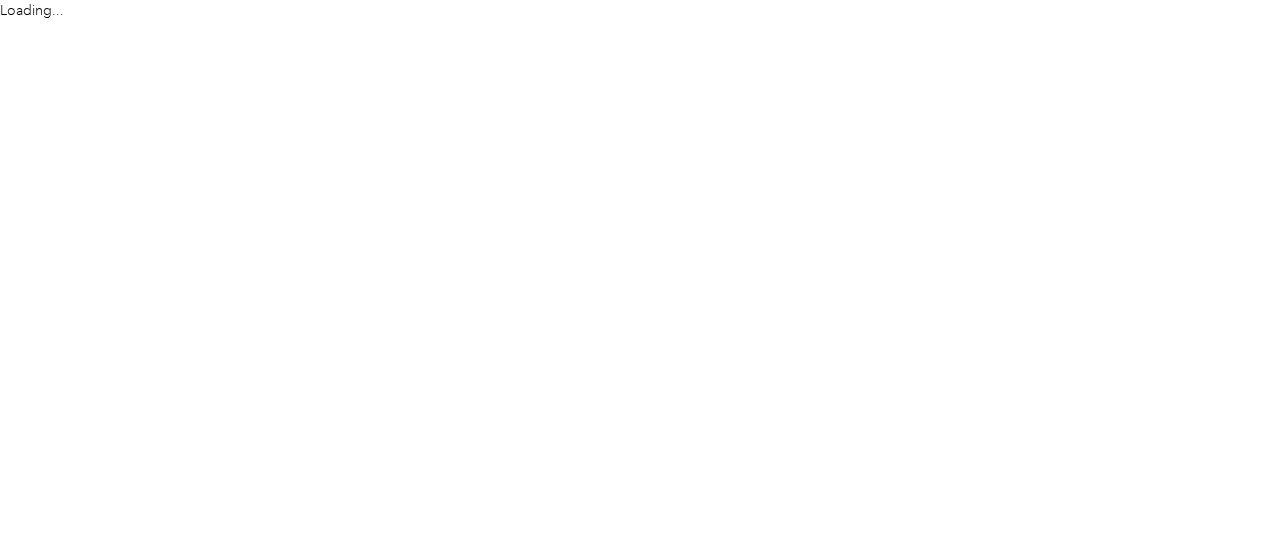 scroll, scrollTop: 0, scrollLeft: 0, axis: both 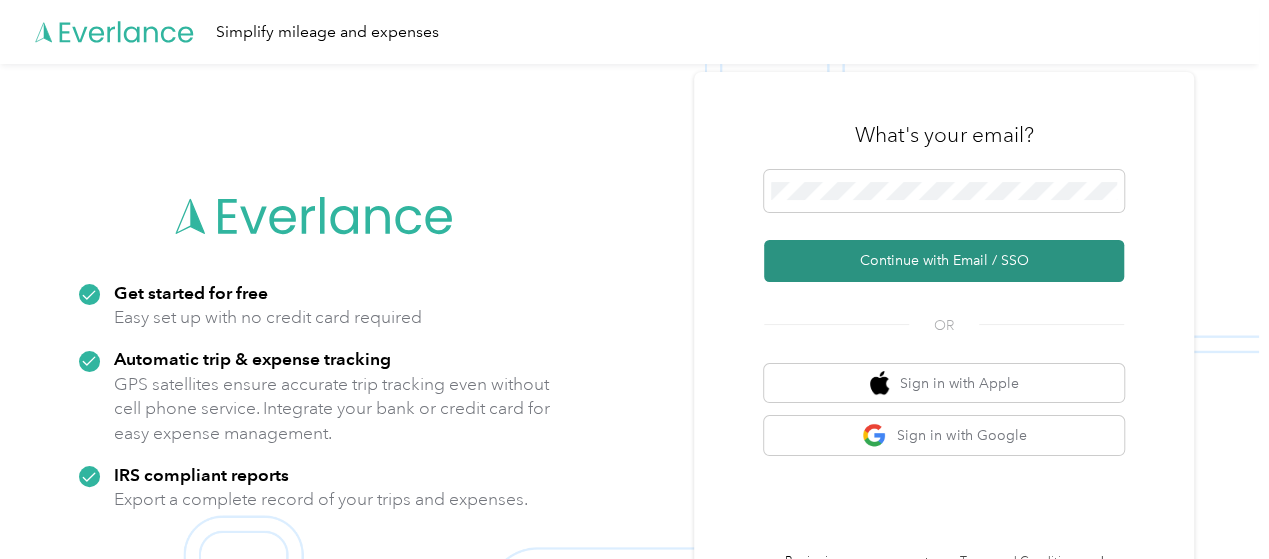 click on "Continue with Email / SSO" at bounding box center [944, 261] 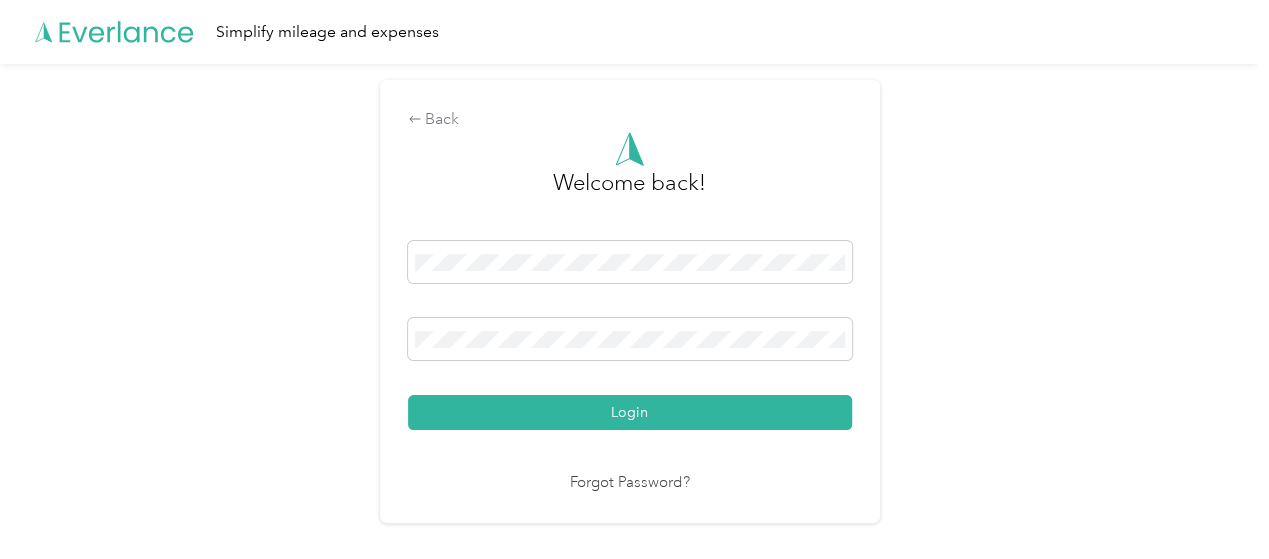 click on "Login" at bounding box center (630, 412) 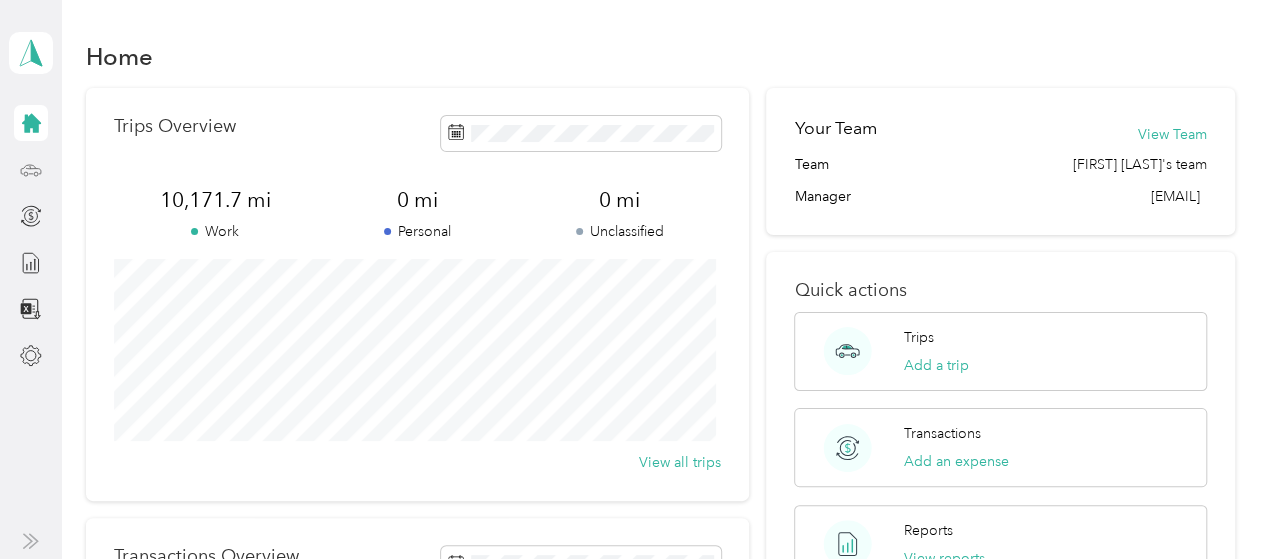 click 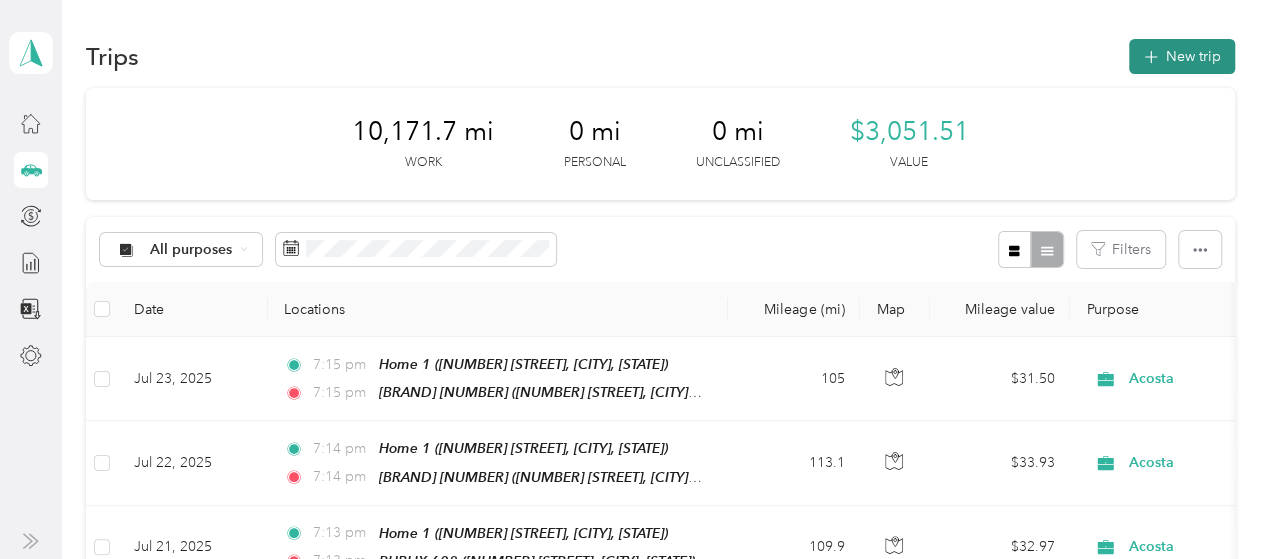 click on "New trip" at bounding box center [1182, 56] 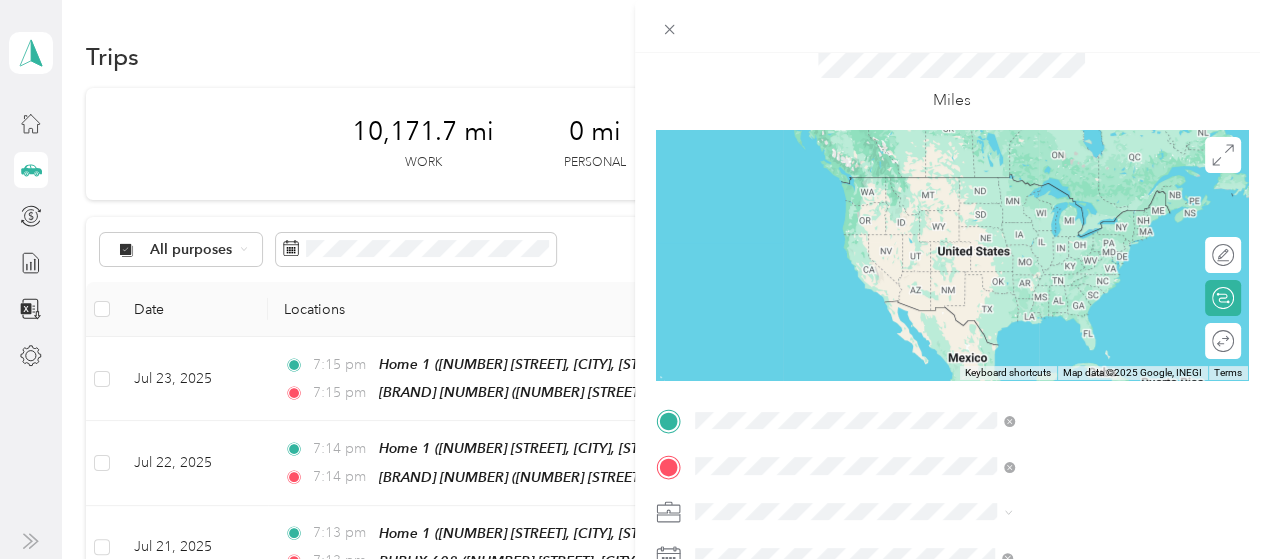 scroll, scrollTop: 300, scrollLeft: 0, axis: vertical 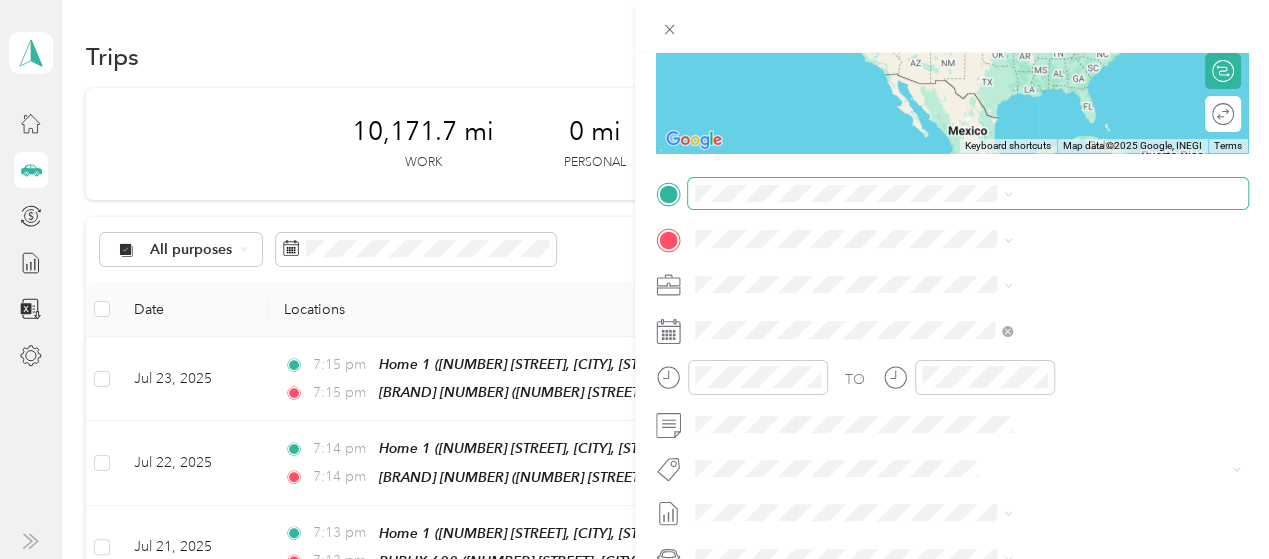 click on "New Trip Save This trip cannot be edited because it is either under review, approved, or paid. Contact your Team Manager to edit it. Miles ← Move left → Move right ↑ Move up ↓ Move down + Zoom in - Zoom out Home Jump left by 75% End Jump right by 75% Page Up Jump up by 75% Page Down Jump down by 75% Keyboard shortcuts Map Data Map data ©2025 Google, INEGI Map data ©2025 Google, INEGI 1000 km  Click to toggle between metric and imperial units Terms Report a map error Edit route Calculate route Round trip TO Add photo" at bounding box center [629, 559] 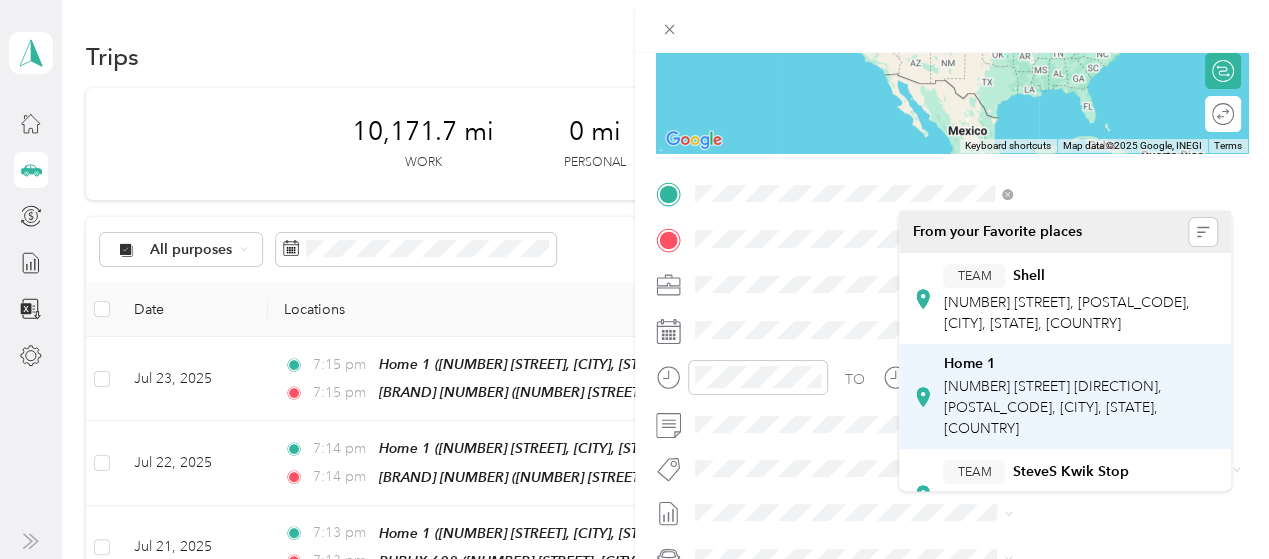 click on "Home 1 [NUMBER] [STREET], [POSTAL_CODE], [CITY], [STATE], [COUNTRY]" at bounding box center (1080, 397) 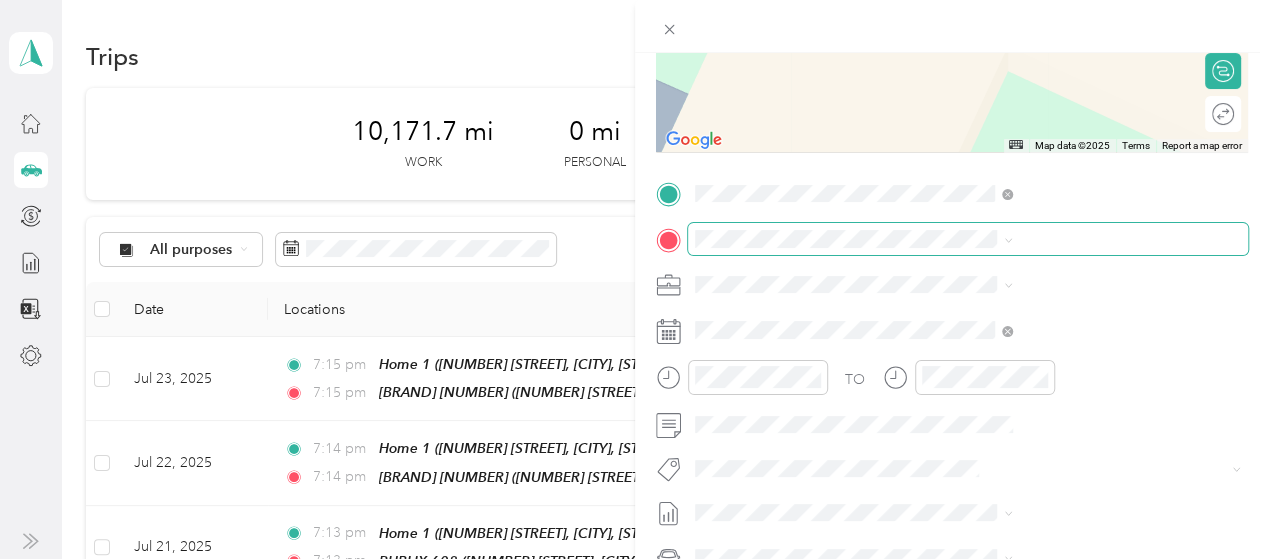 click on "New Trip Save This trip cannot be edited because it is either under review, approved, or paid. Contact your Team Manager to edit it. Miles ← Move left → Move right ↑ Move up ↓ Move down + Zoom in - Zoom out Home Jump left by 75% End Jump right by 75% Page Up Jump up by 75% Page Down Jump down by 75% Map Data Map data ©[YEAR] Map data ©[YEAR] 2 m  Click to toggle between metric and imperial units Terms Report a map error Edit route Calculate route Round trip TO Add photo" at bounding box center (629, 559) 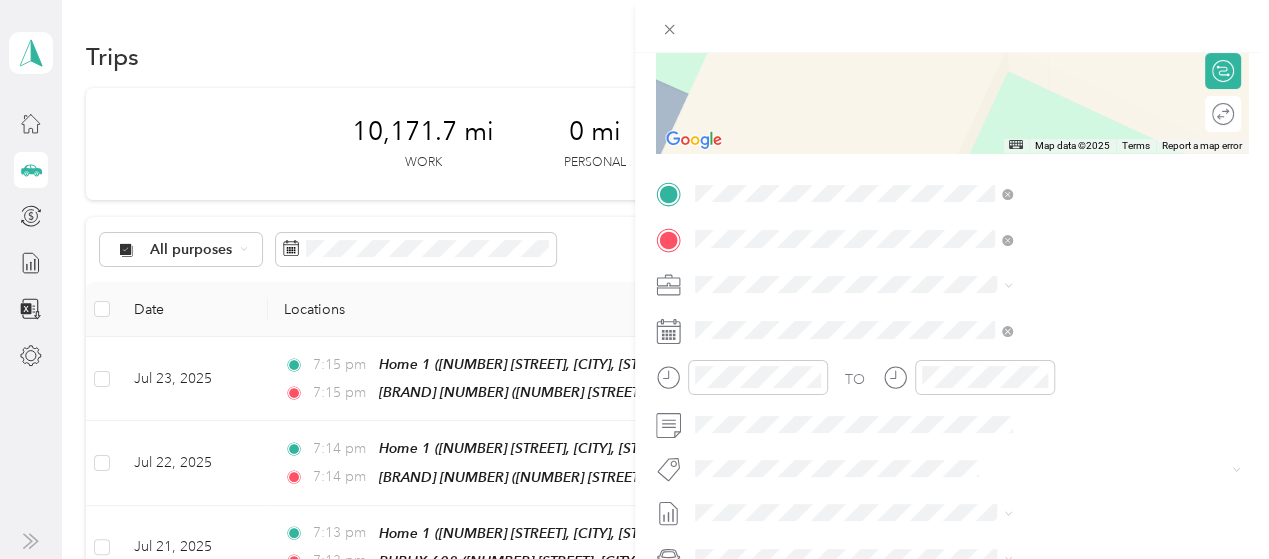 click on "[NUMBER] [STREET], [POSTAL_CODE], [CITY], [STATE], [COUNTRY]" at bounding box center (1066, 351) 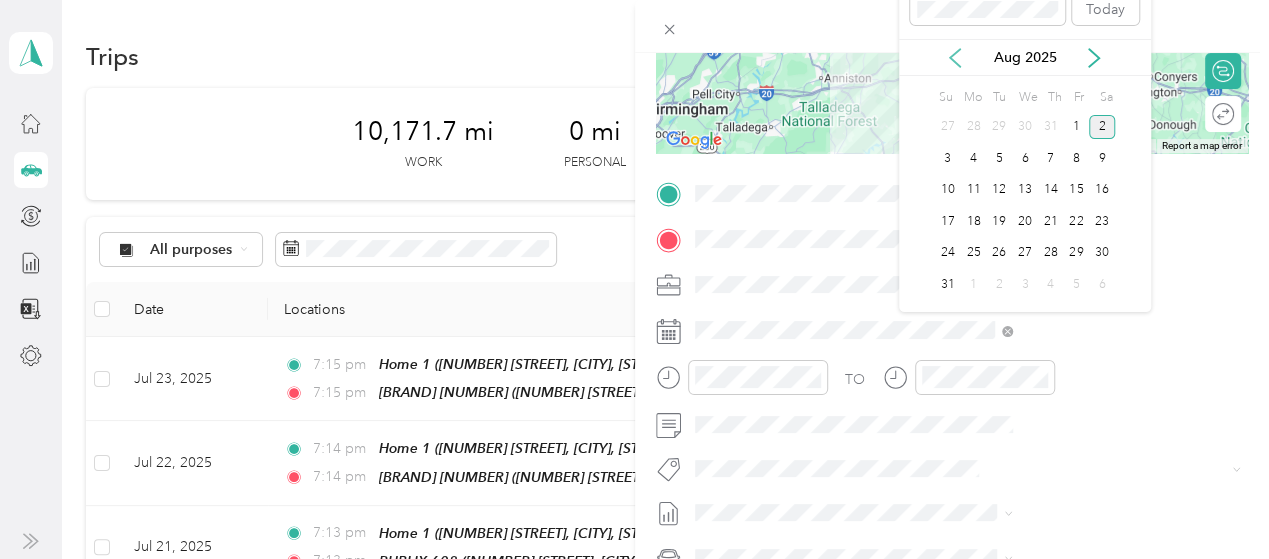 click 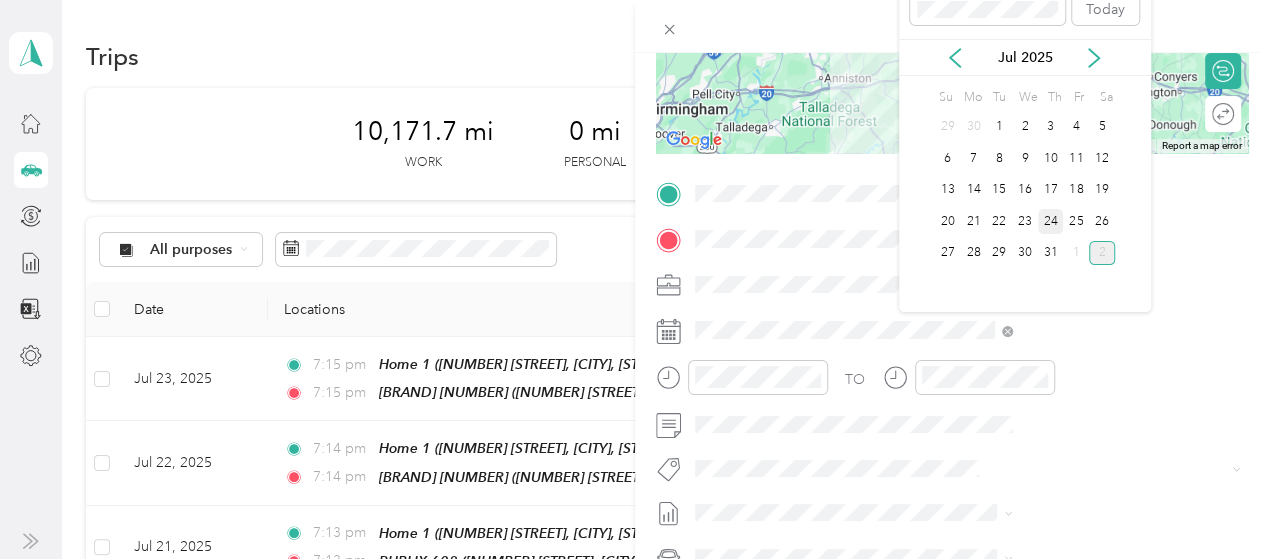 click on "24" at bounding box center [1051, 221] 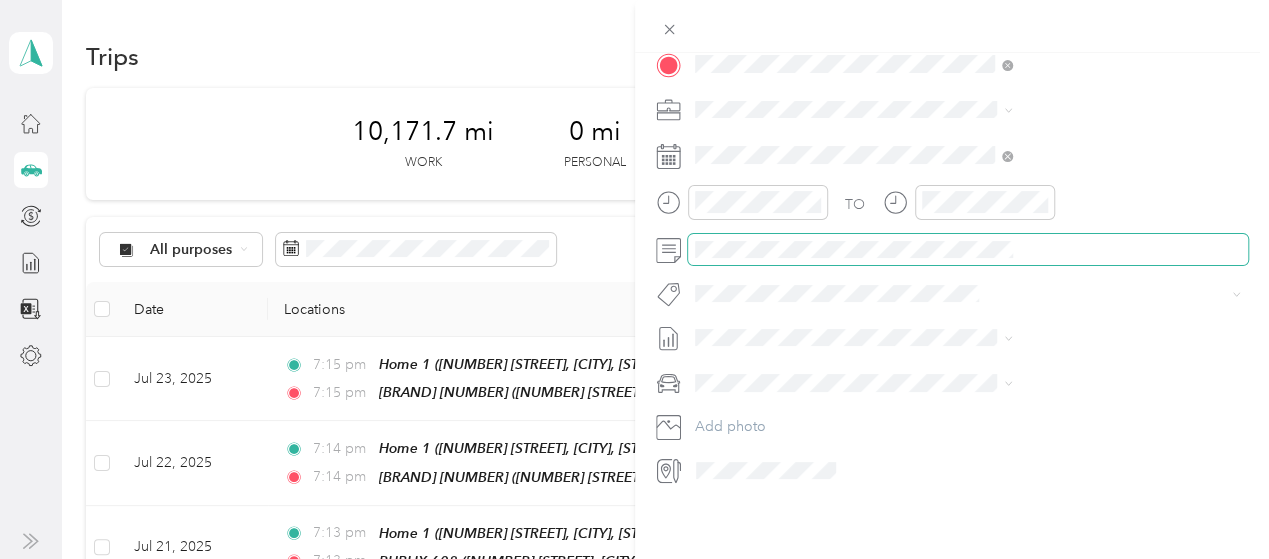 scroll, scrollTop: 491, scrollLeft: 0, axis: vertical 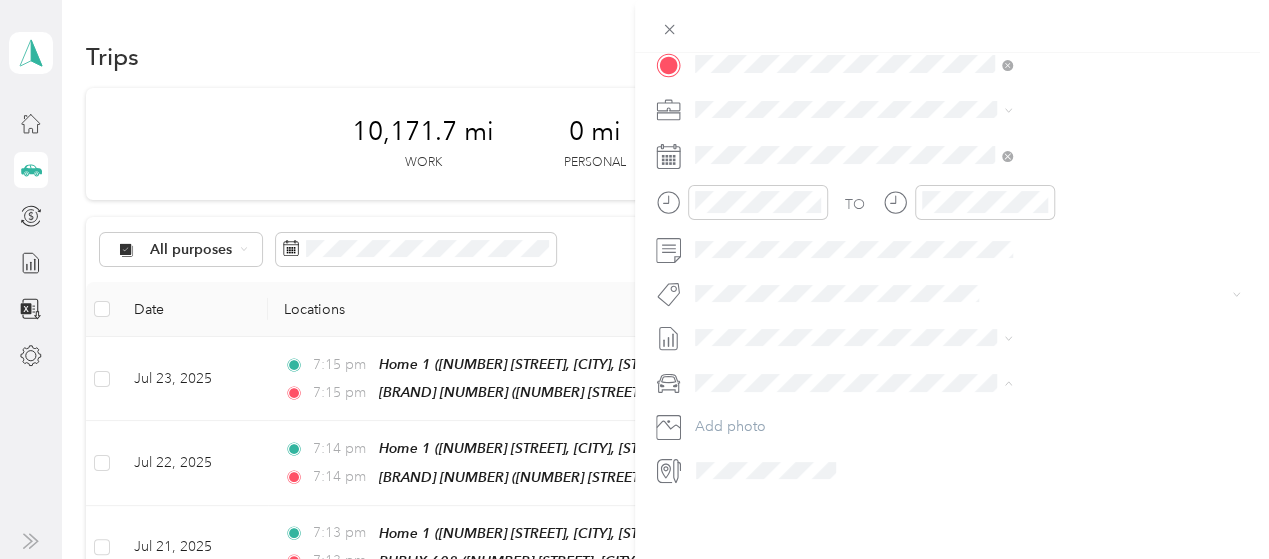 click on "FORD ESCAPE" at bounding box center [960, 401] 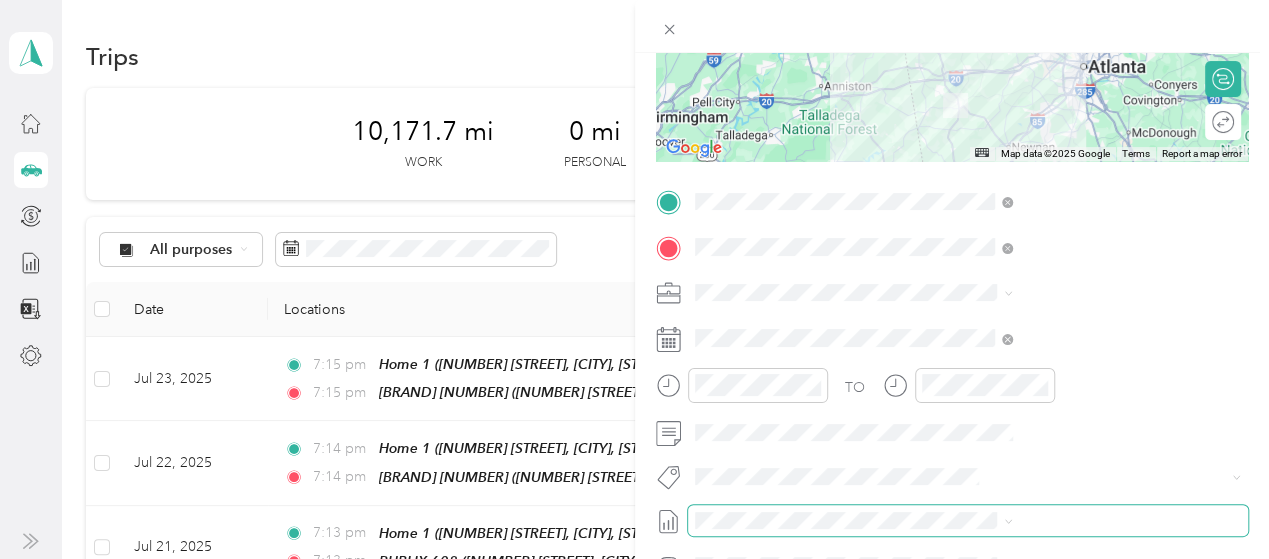 scroll, scrollTop: 291, scrollLeft: 0, axis: vertical 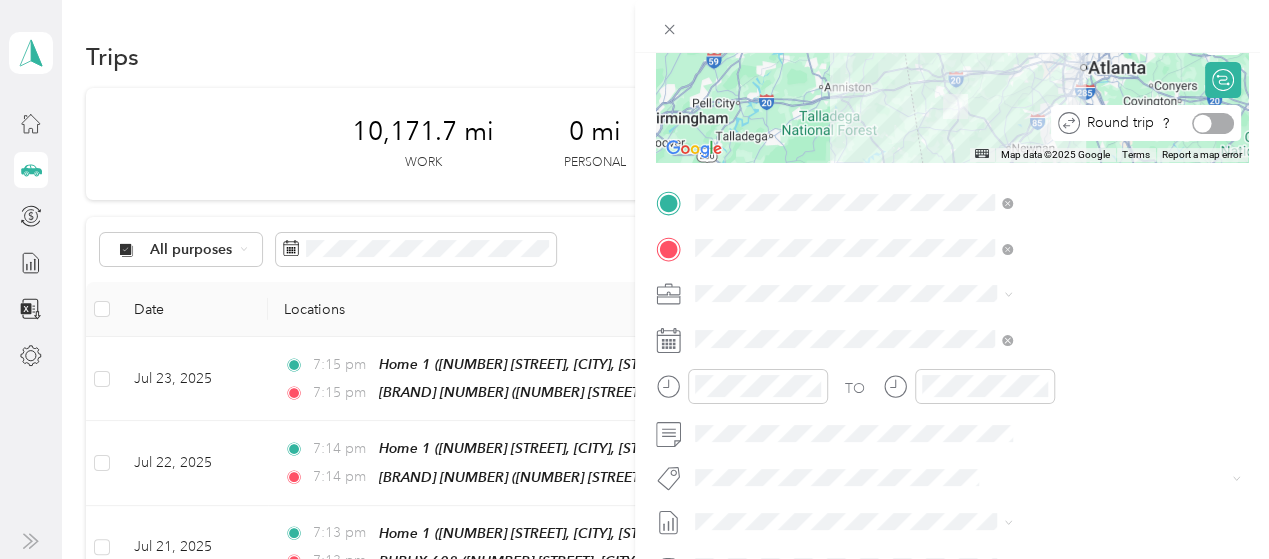 click at bounding box center (1213, 123) 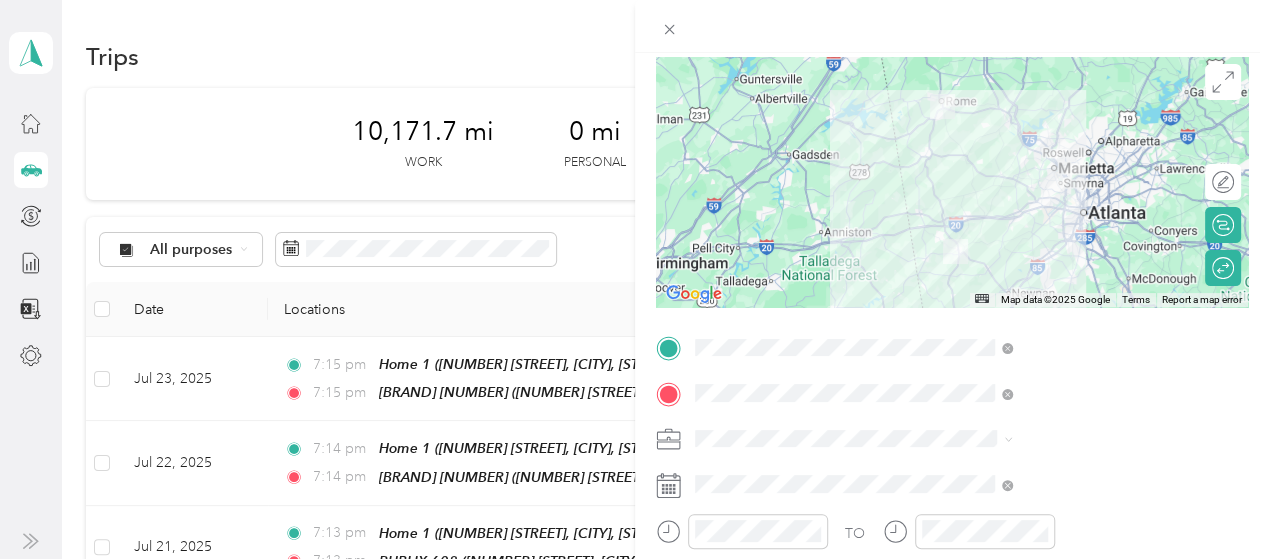 scroll, scrollTop: 0, scrollLeft: 0, axis: both 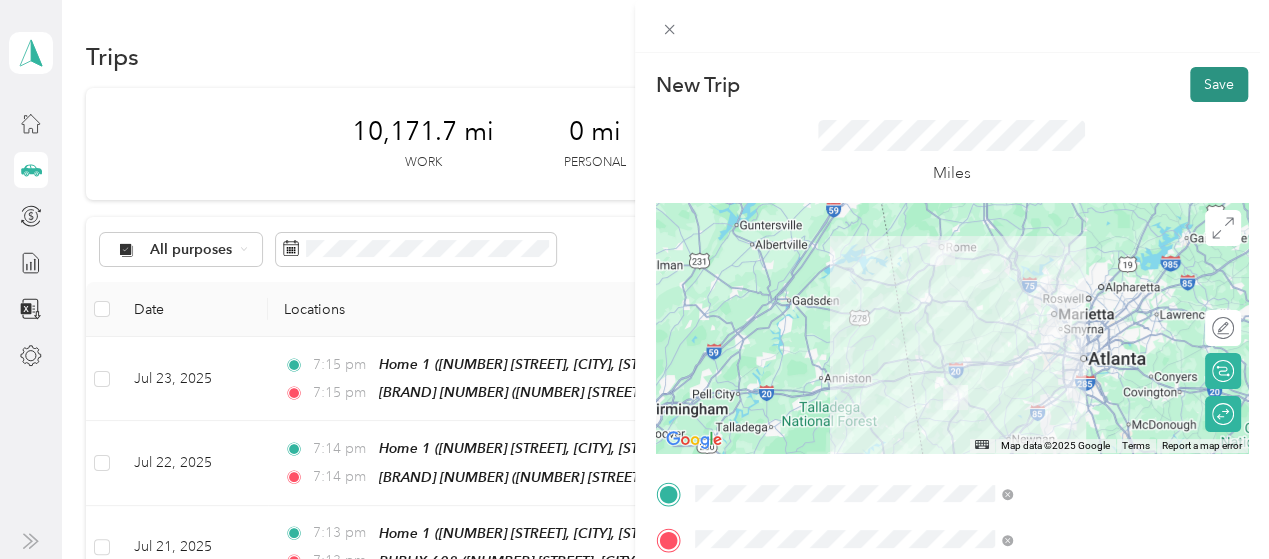 click on "Save" at bounding box center (1219, 84) 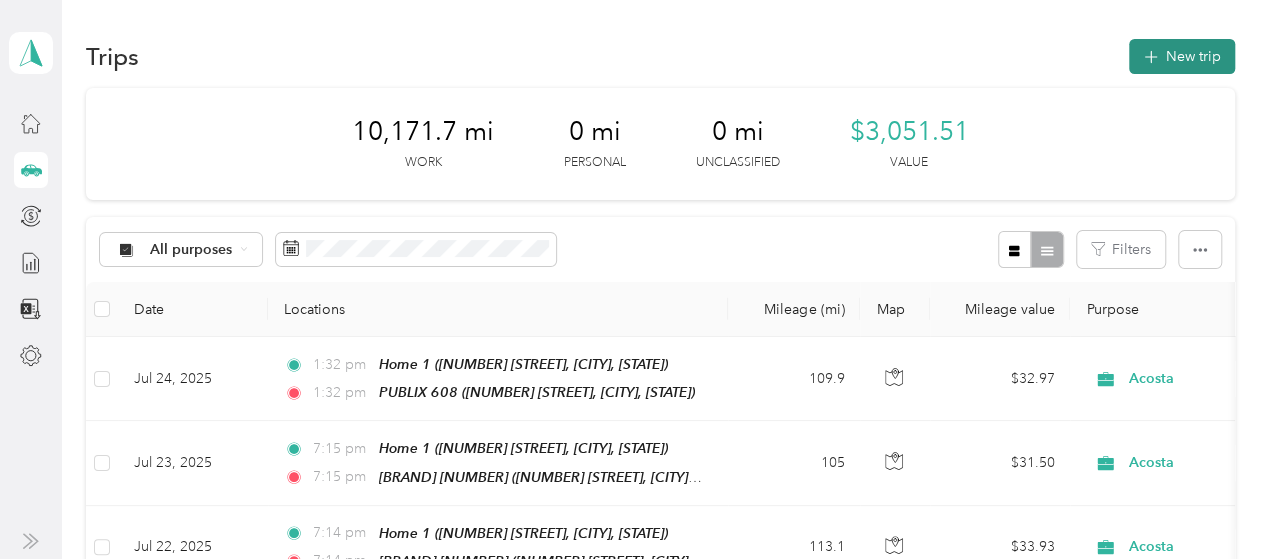 click on "New trip" at bounding box center [1182, 56] 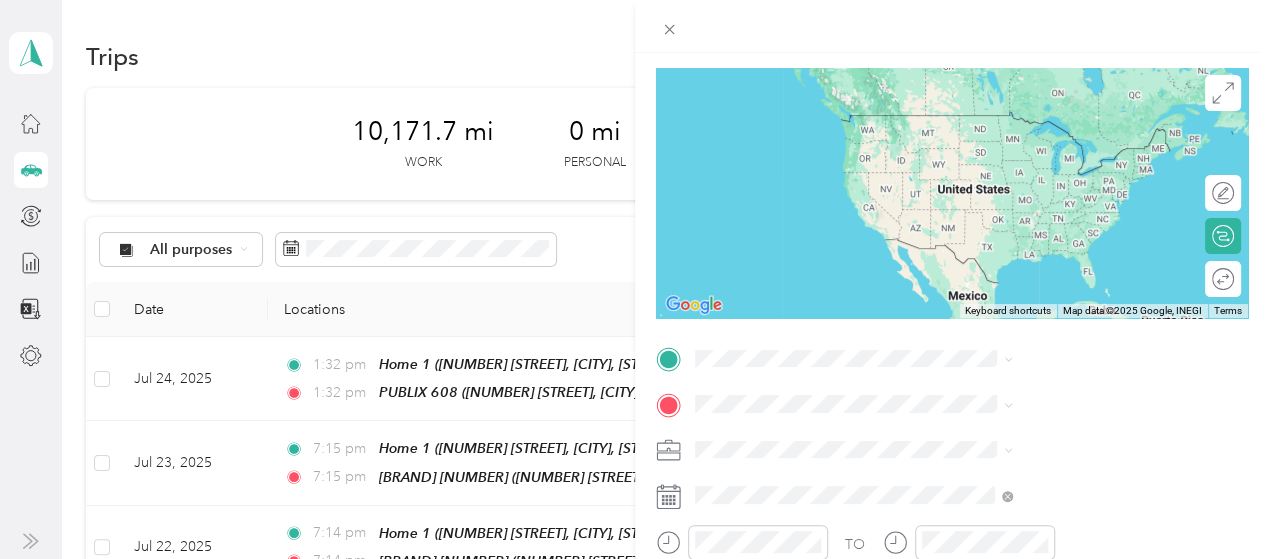 scroll, scrollTop: 400, scrollLeft: 0, axis: vertical 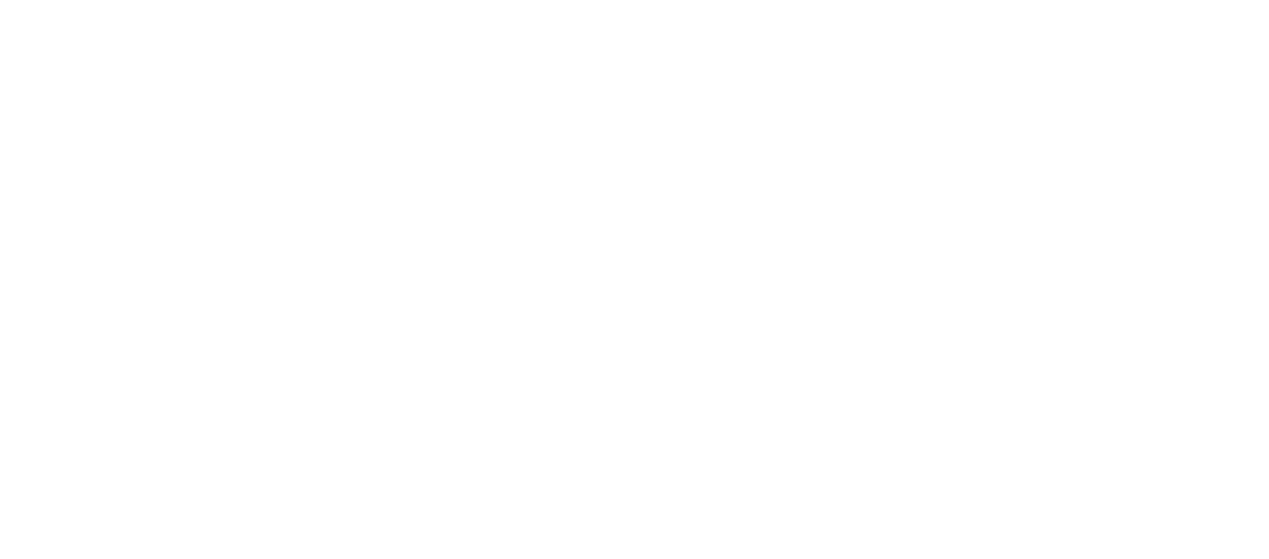 click 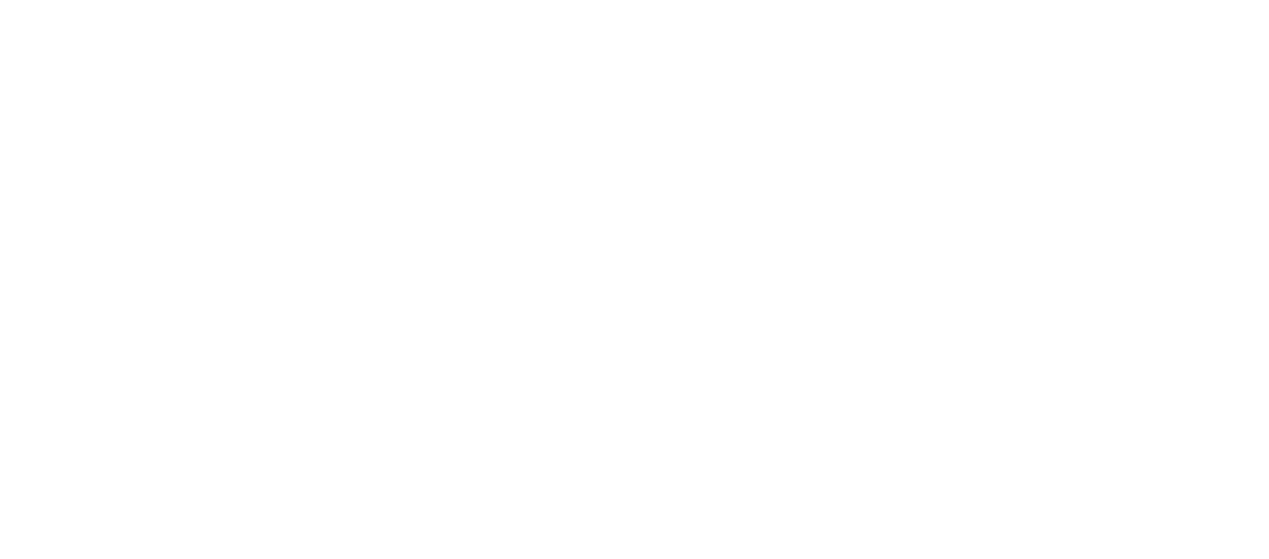 click on "[MONTH] 16 - 31, [YEAR]" at bounding box center (209, 238) 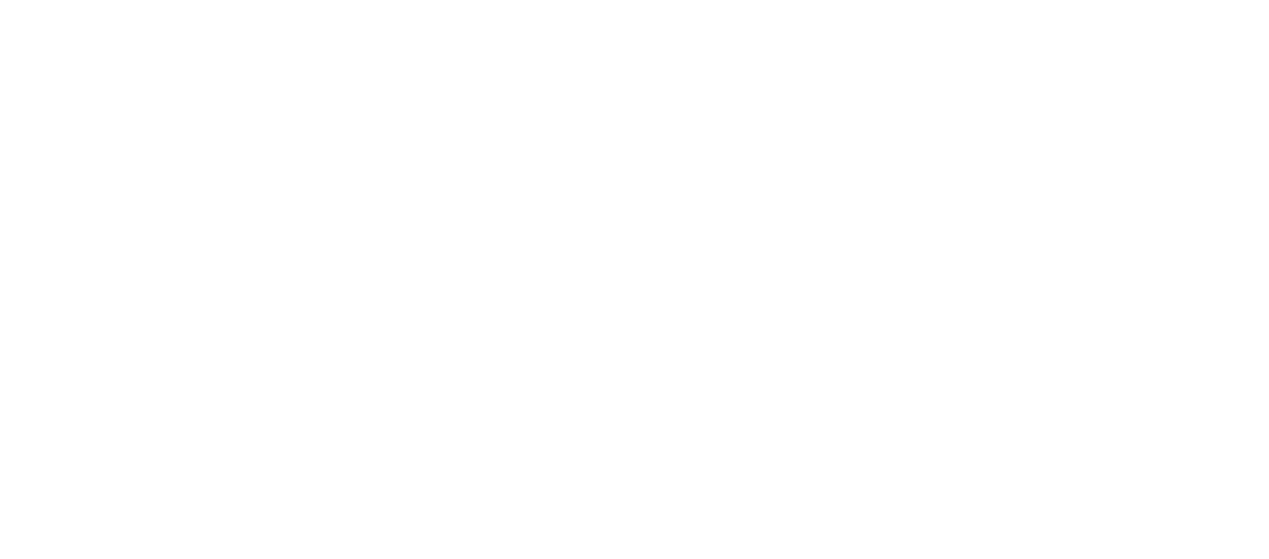 click on "Submit" at bounding box center (1007, 100) 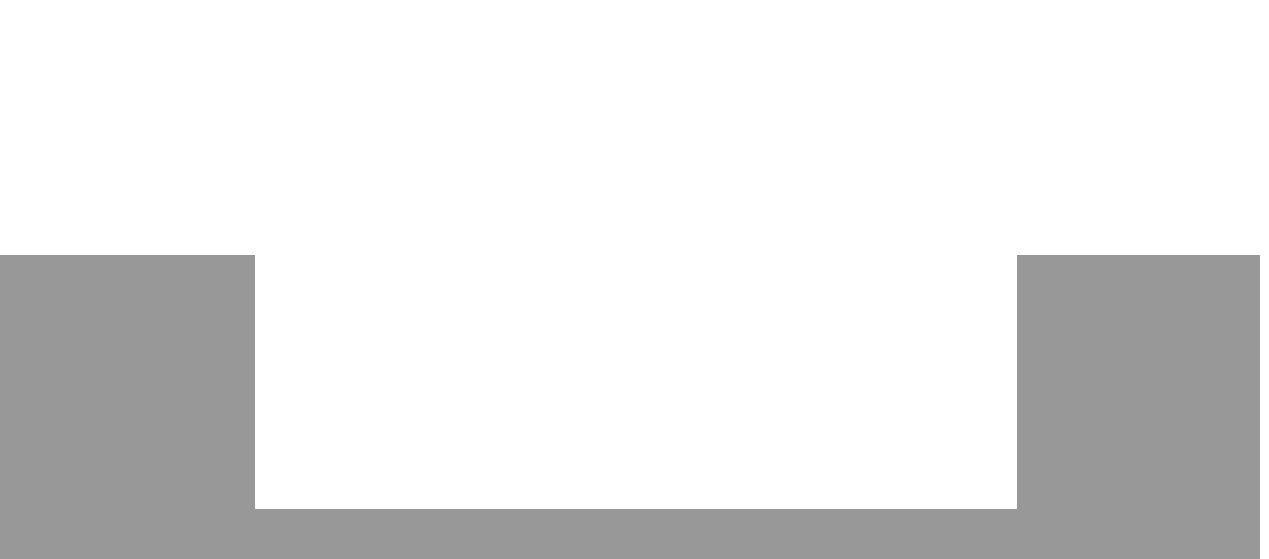 click on "Submit" at bounding box center (847, 234) 